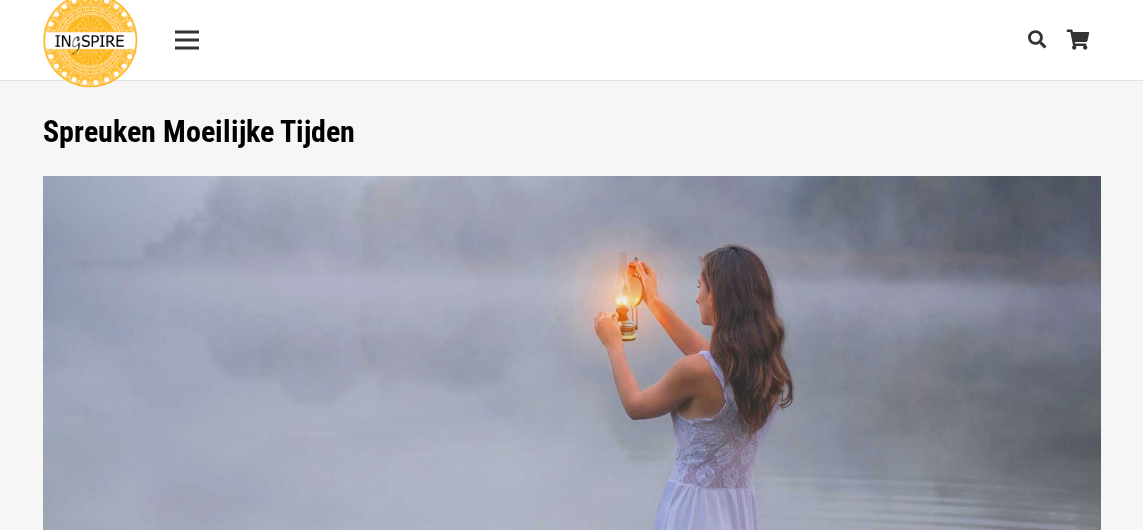 scroll, scrollTop: 200, scrollLeft: 0, axis: vertical 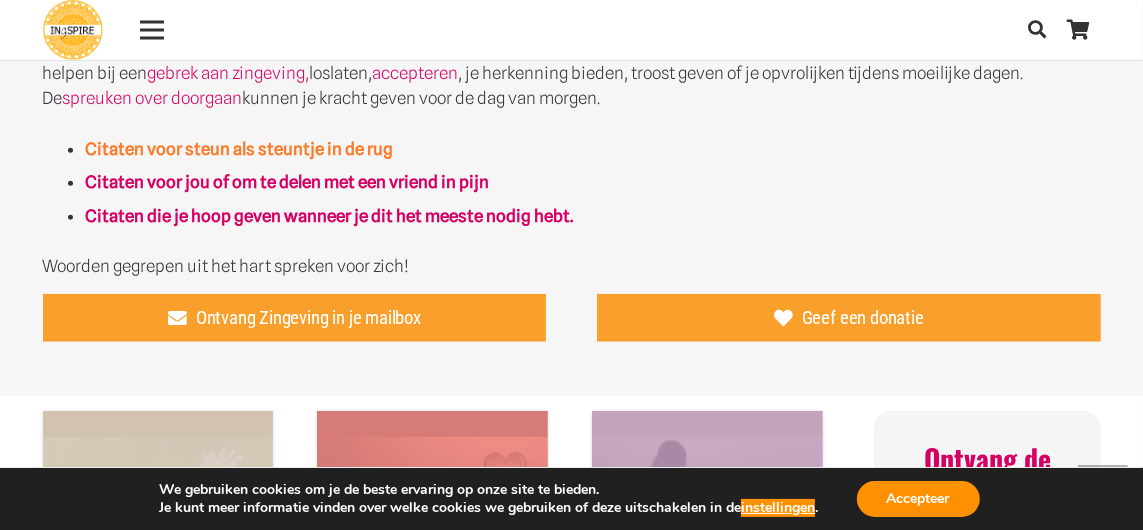click on "Citaten voor steun als steuntje in de rug" at bounding box center [239, 149] 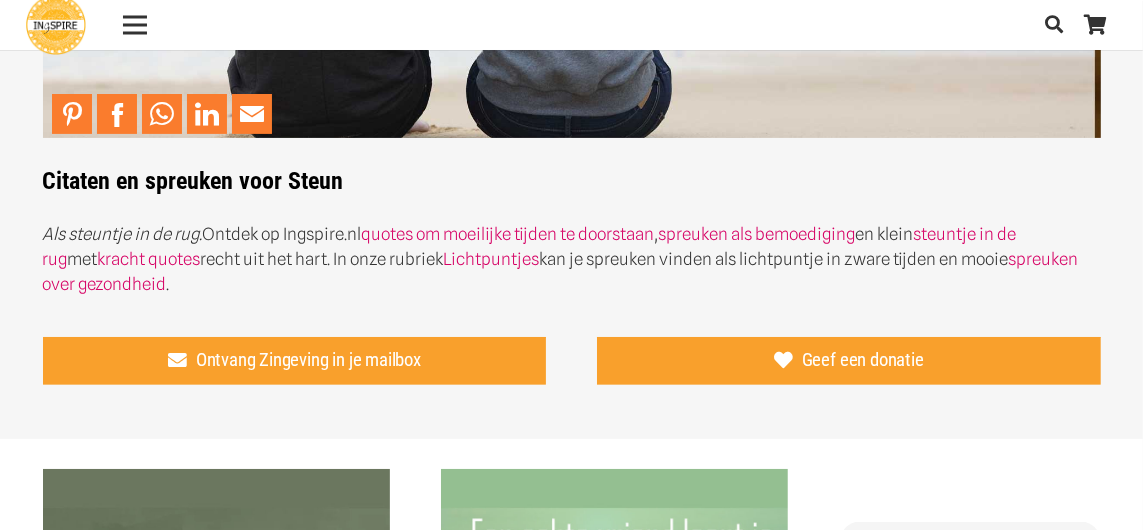 scroll, scrollTop: 400, scrollLeft: 0, axis: vertical 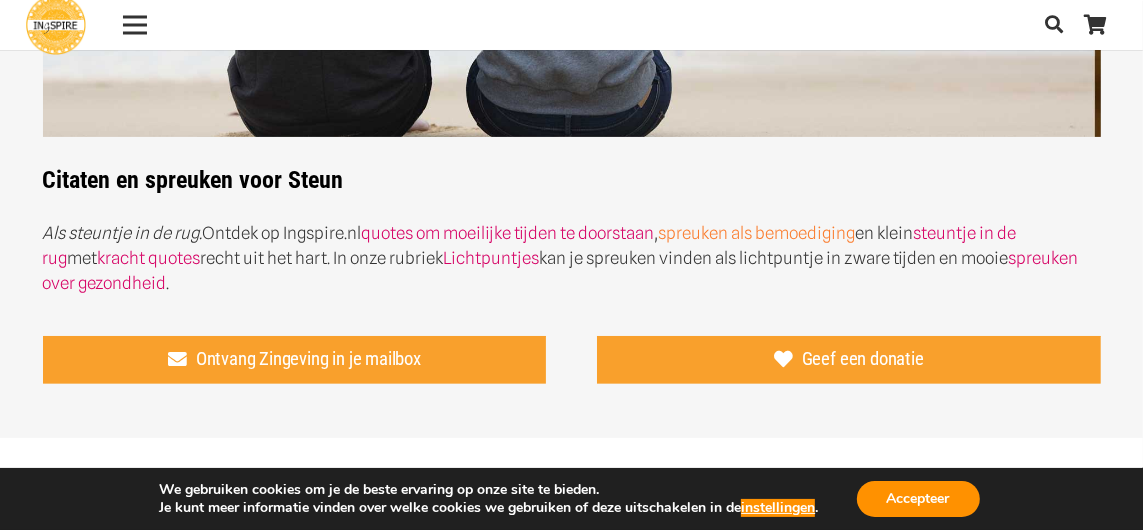 click on "spreuken als bemoediging" at bounding box center (757, 233) 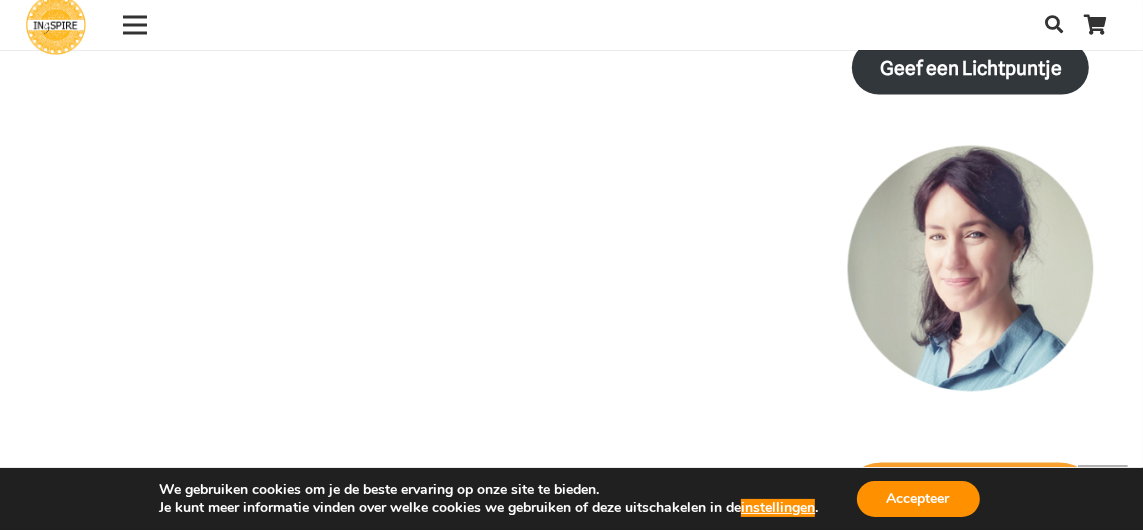 scroll, scrollTop: 2200, scrollLeft: 0, axis: vertical 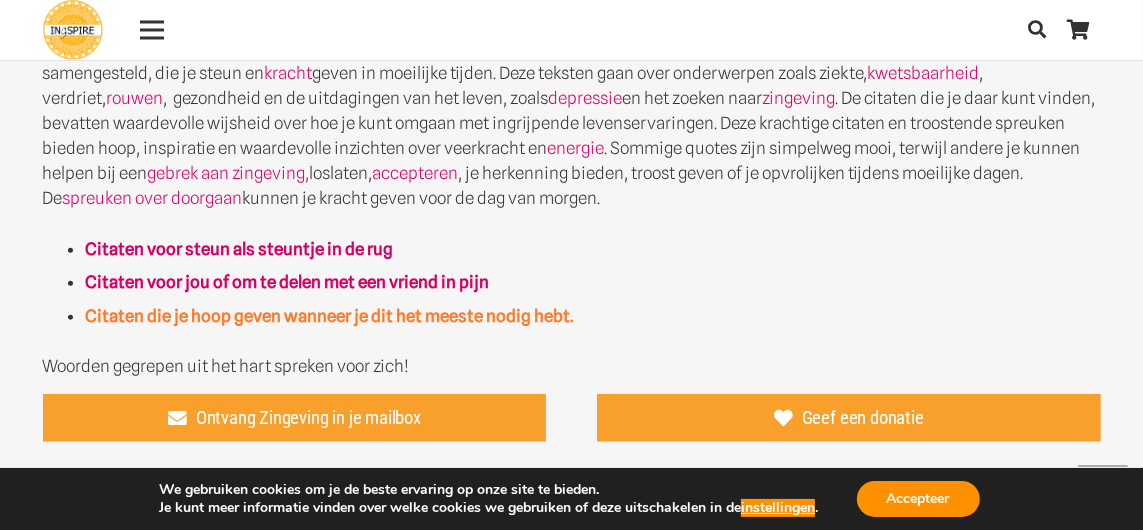 click on "Citaten die je hoop geven wanneer je dit het meeste nodig hebt." at bounding box center [329, 316] 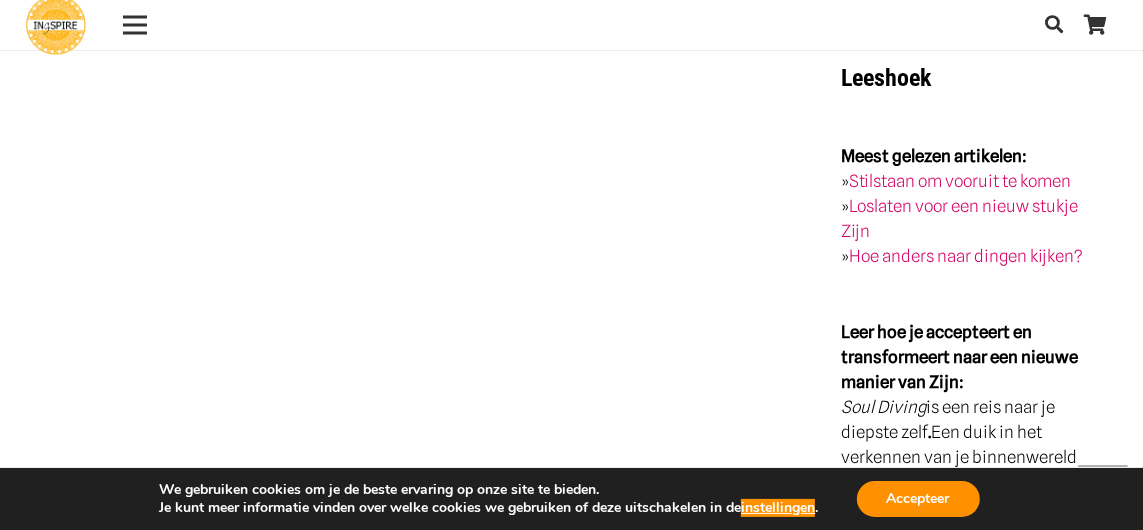 scroll, scrollTop: 3800, scrollLeft: 0, axis: vertical 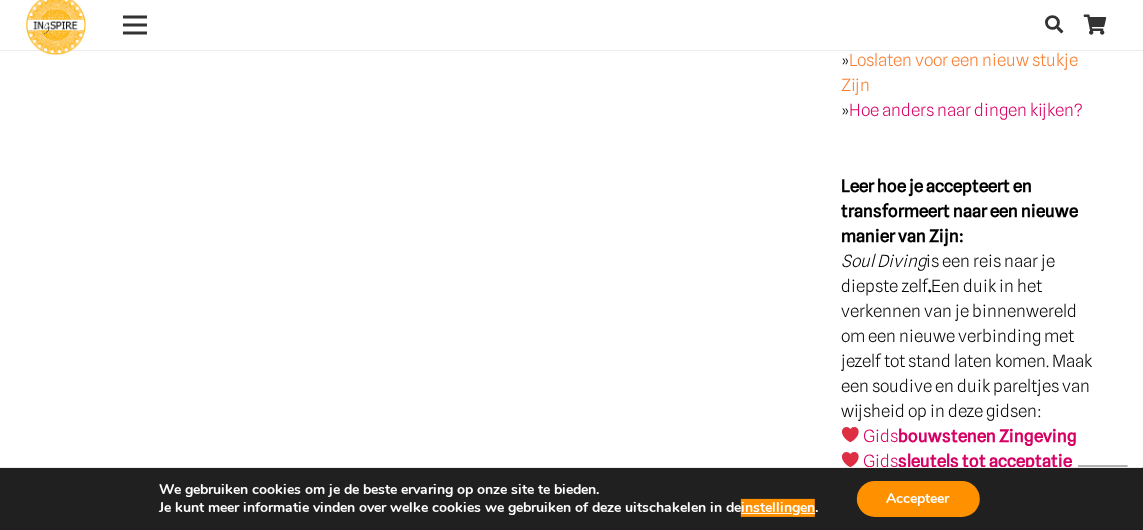 click on "Loslaten voor een nieuw stukje Zijn" at bounding box center [959, 72] 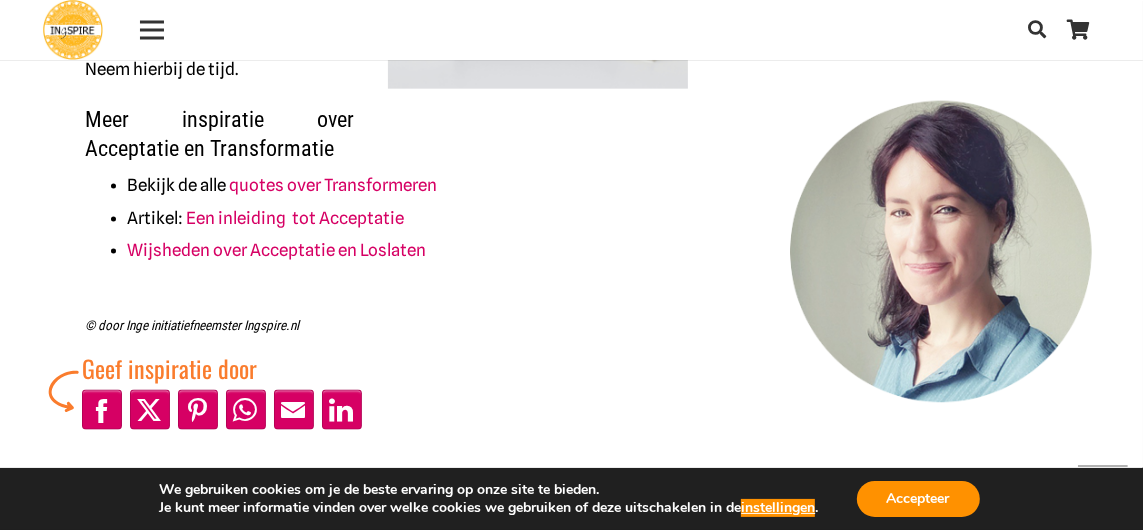 scroll, scrollTop: 1800, scrollLeft: 0, axis: vertical 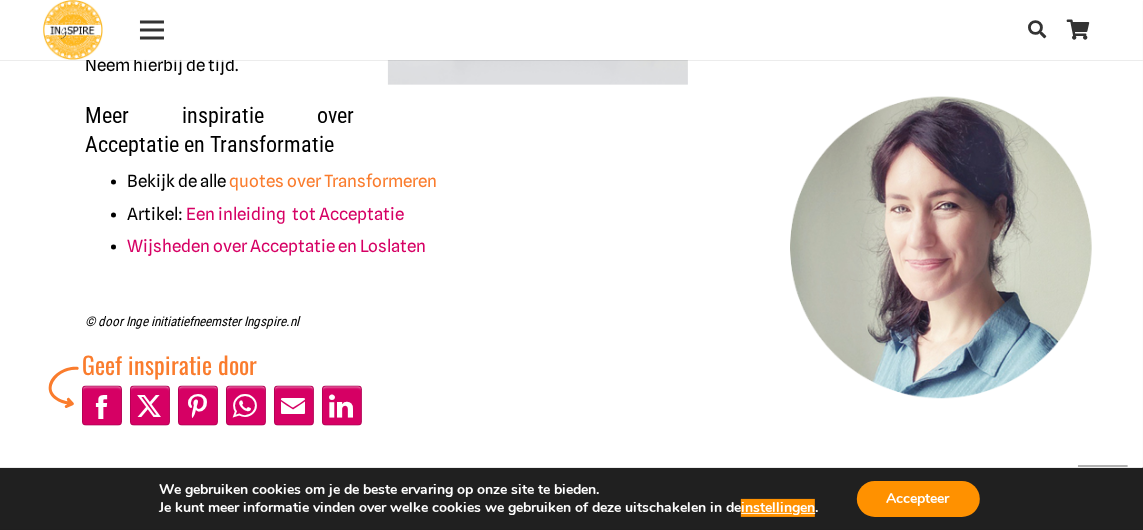 click on "quotes over Transformeren" at bounding box center [334, 181] 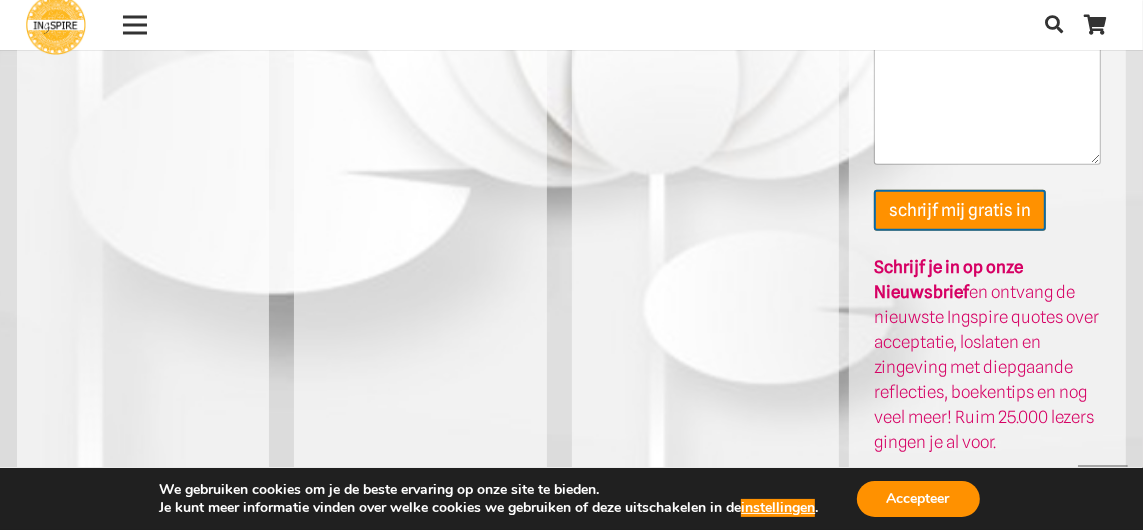 scroll, scrollTop: 6699, scrollLeft: 0, axis: vertical 